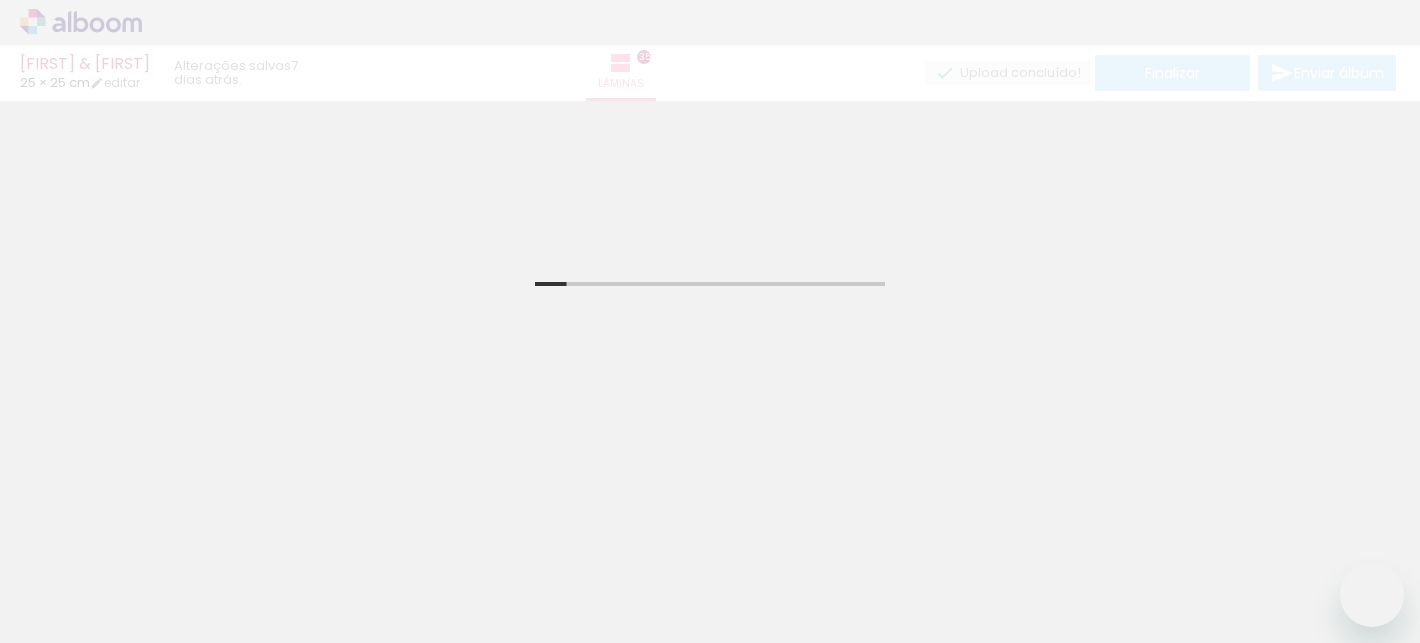 scroll, scrollTop: 0, scrollLeft: 0, axis: both 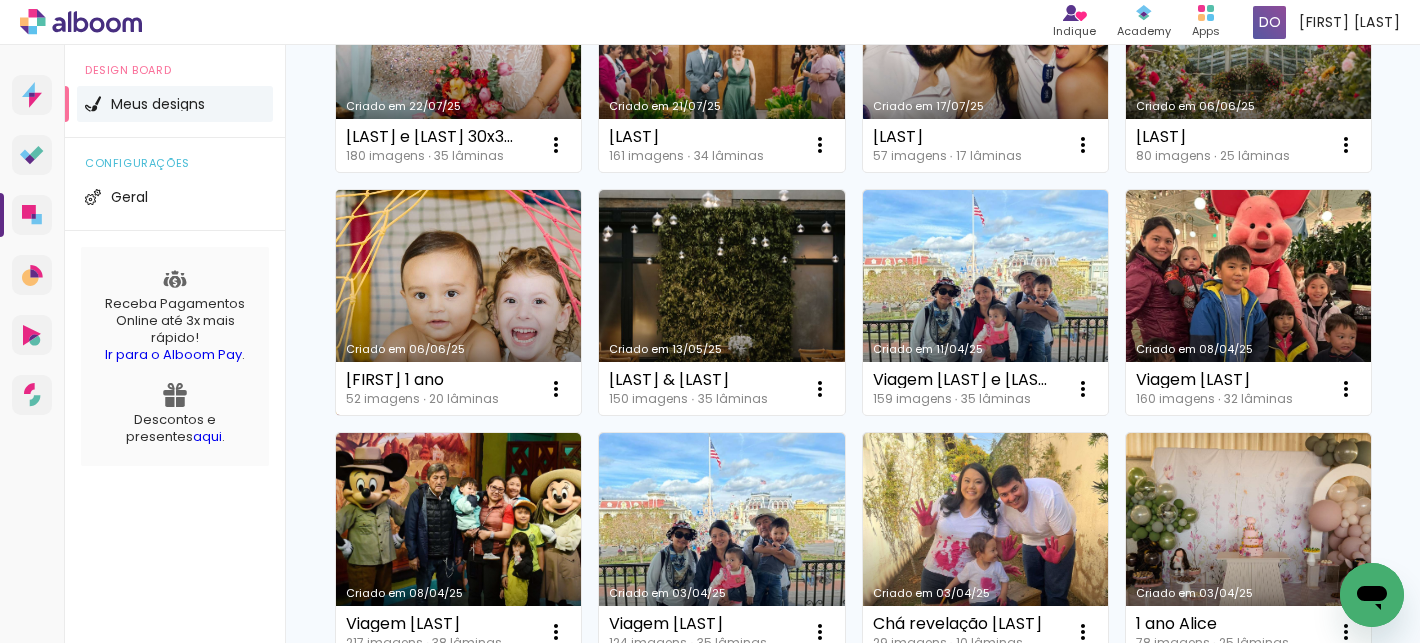 click on "Criado em 06/06/25" at bounding box center (458, 303) 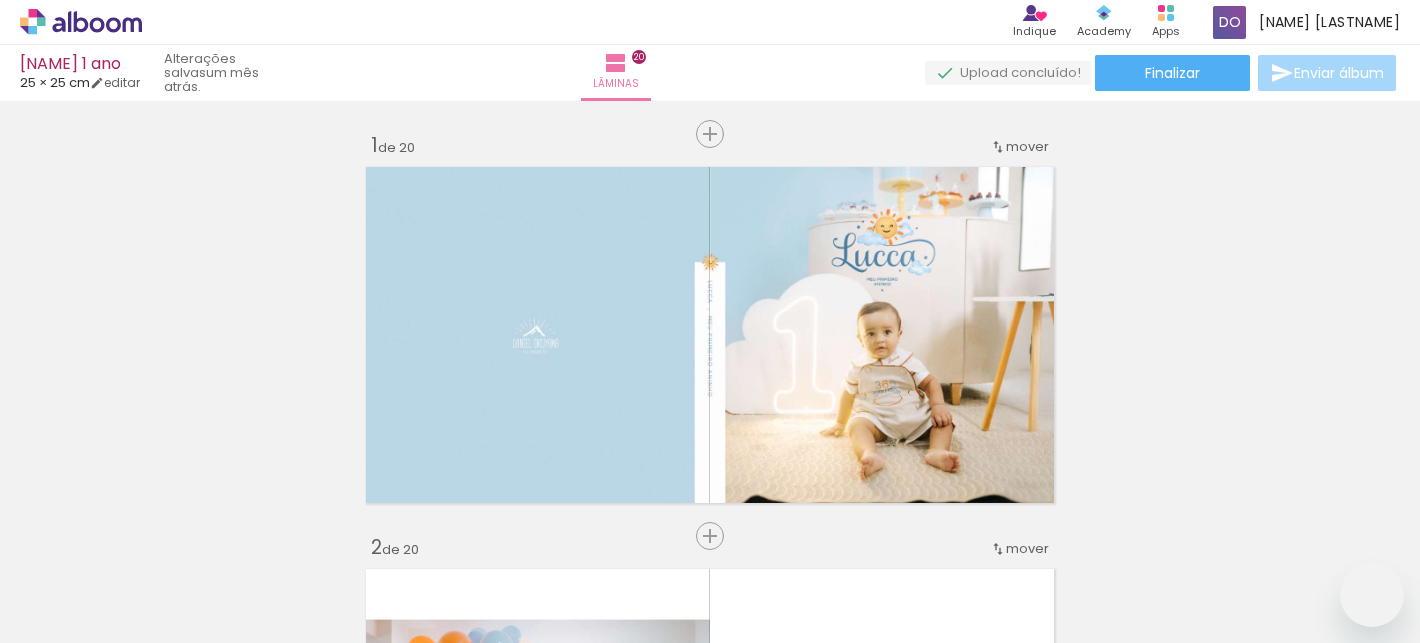 scroll, scrollTop: 0, scrollLeft: 0, axis: both 